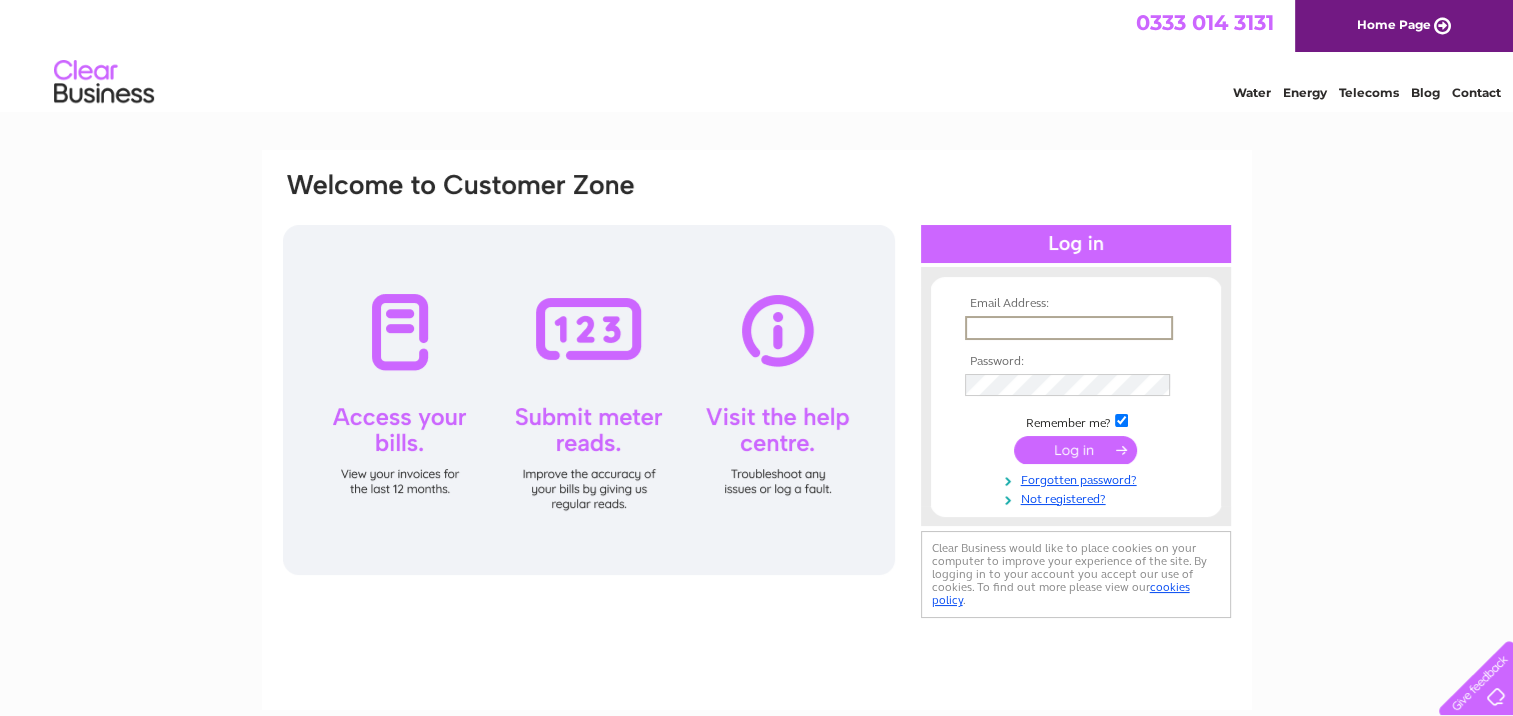 scroll, scrollTop: 0, scrollLeft: 0, axis: both 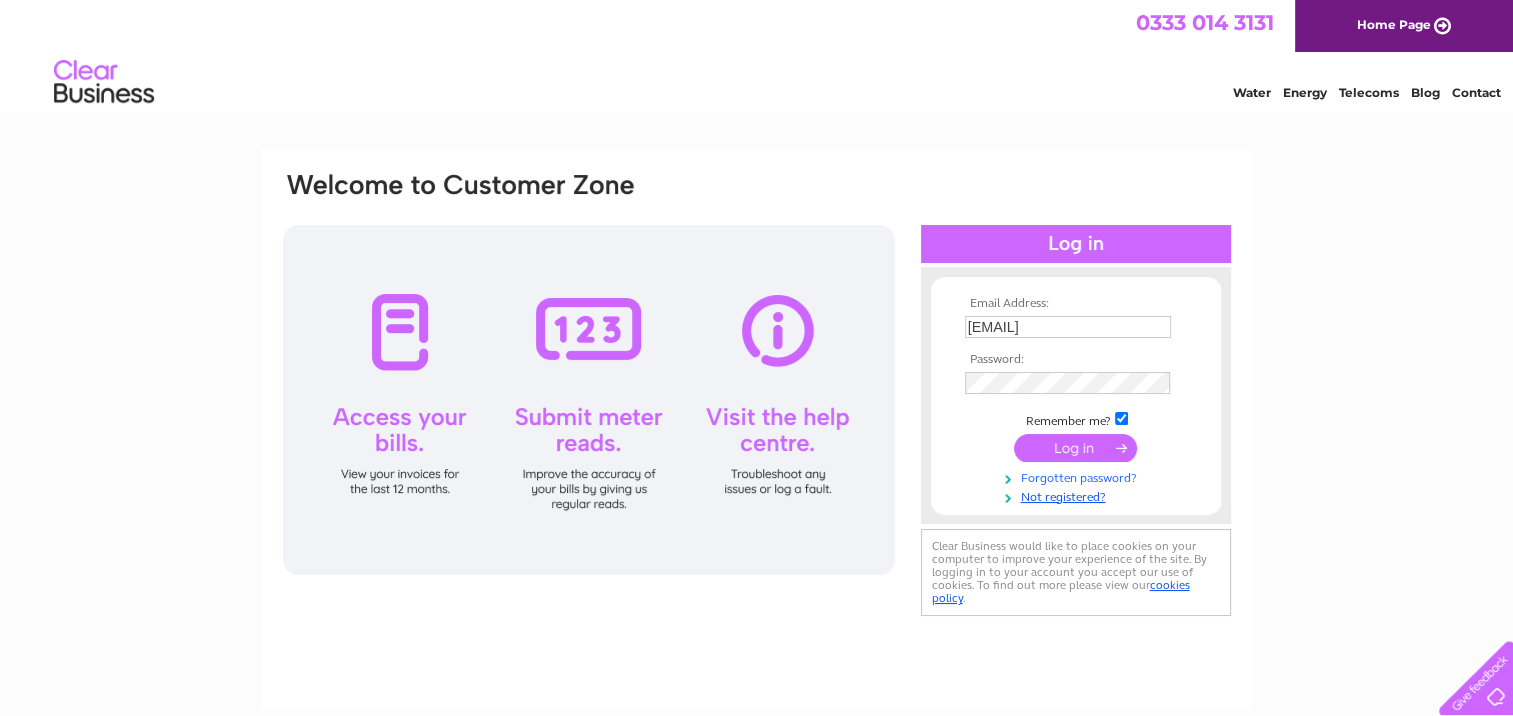 click on "Forgotten password?" at bounding box center (1078, 476) 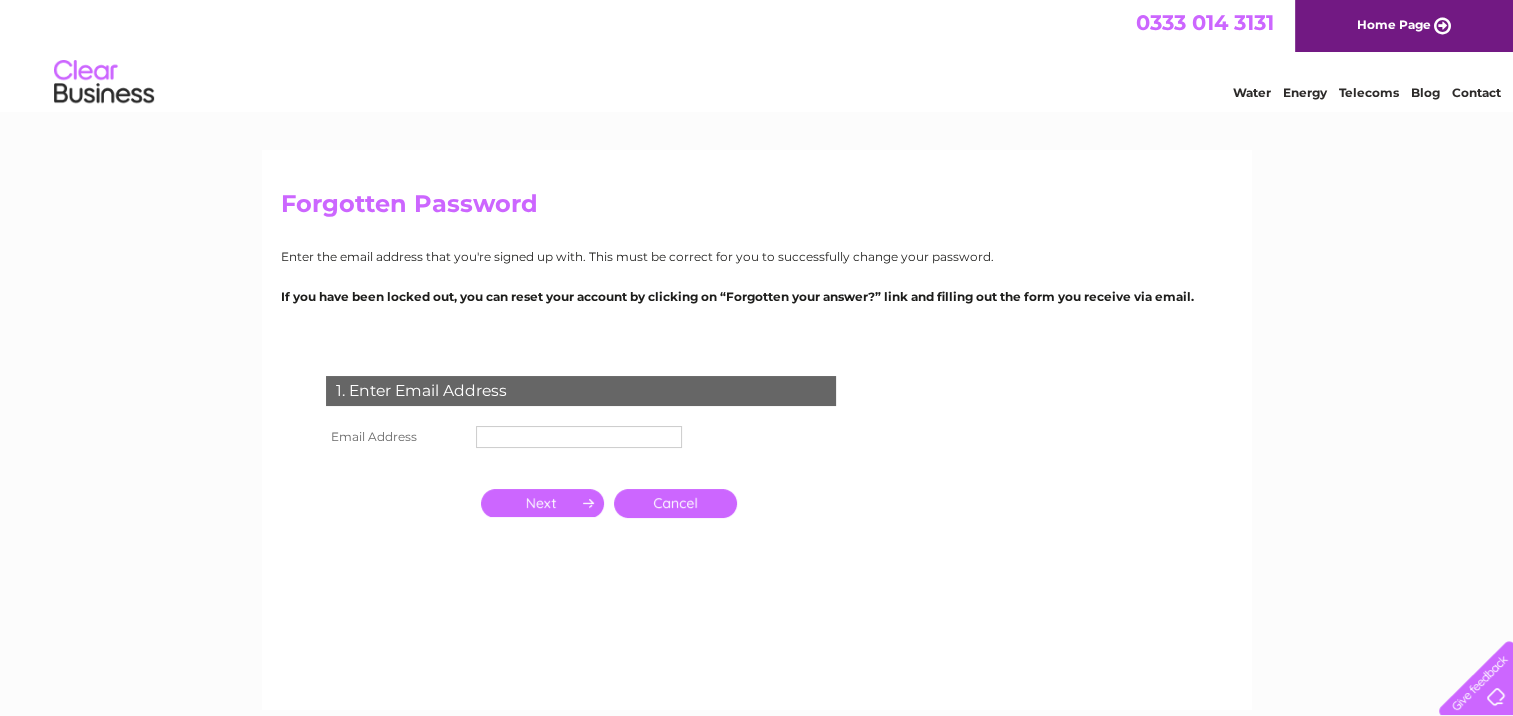 scroll, scrollTop: 0, scrollLeft: 0, axis: both 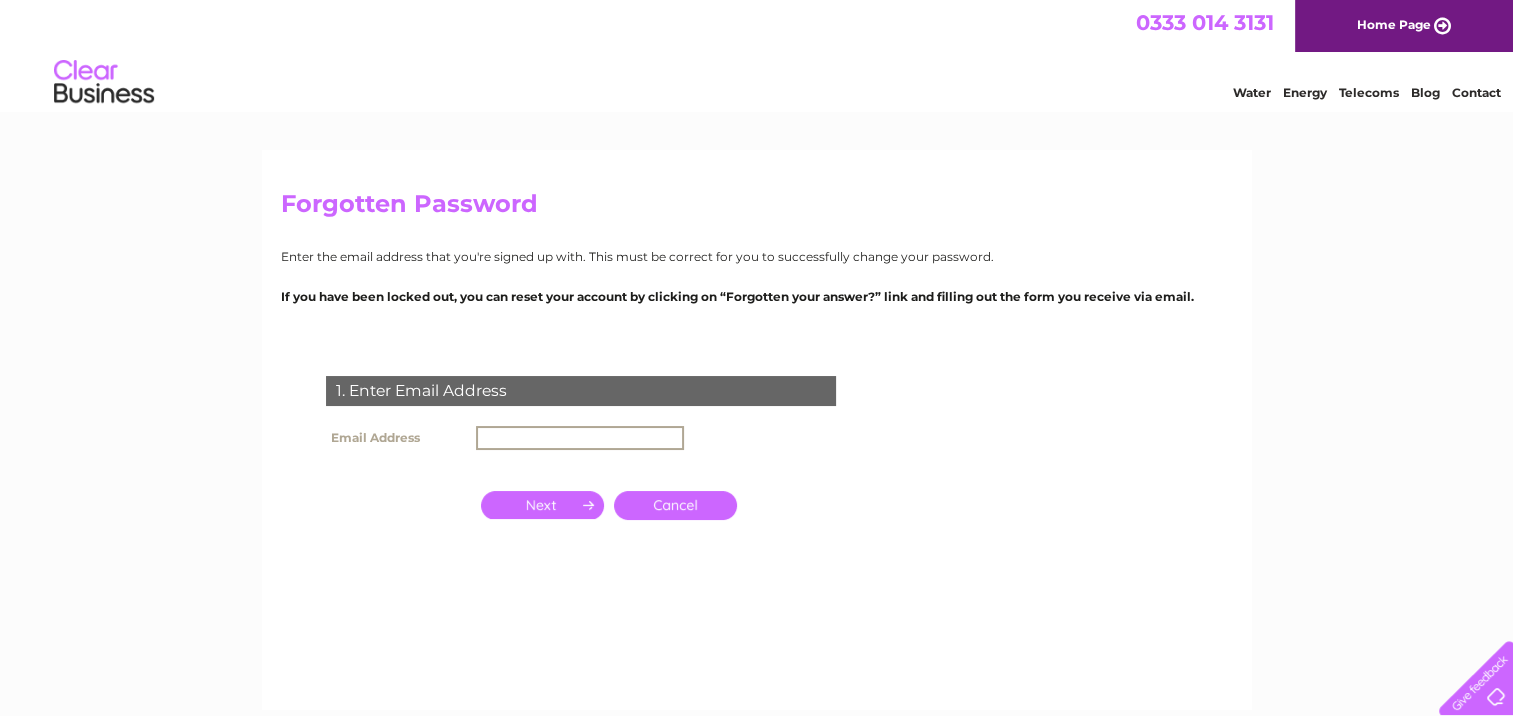 click at bounding box center (580, 438) 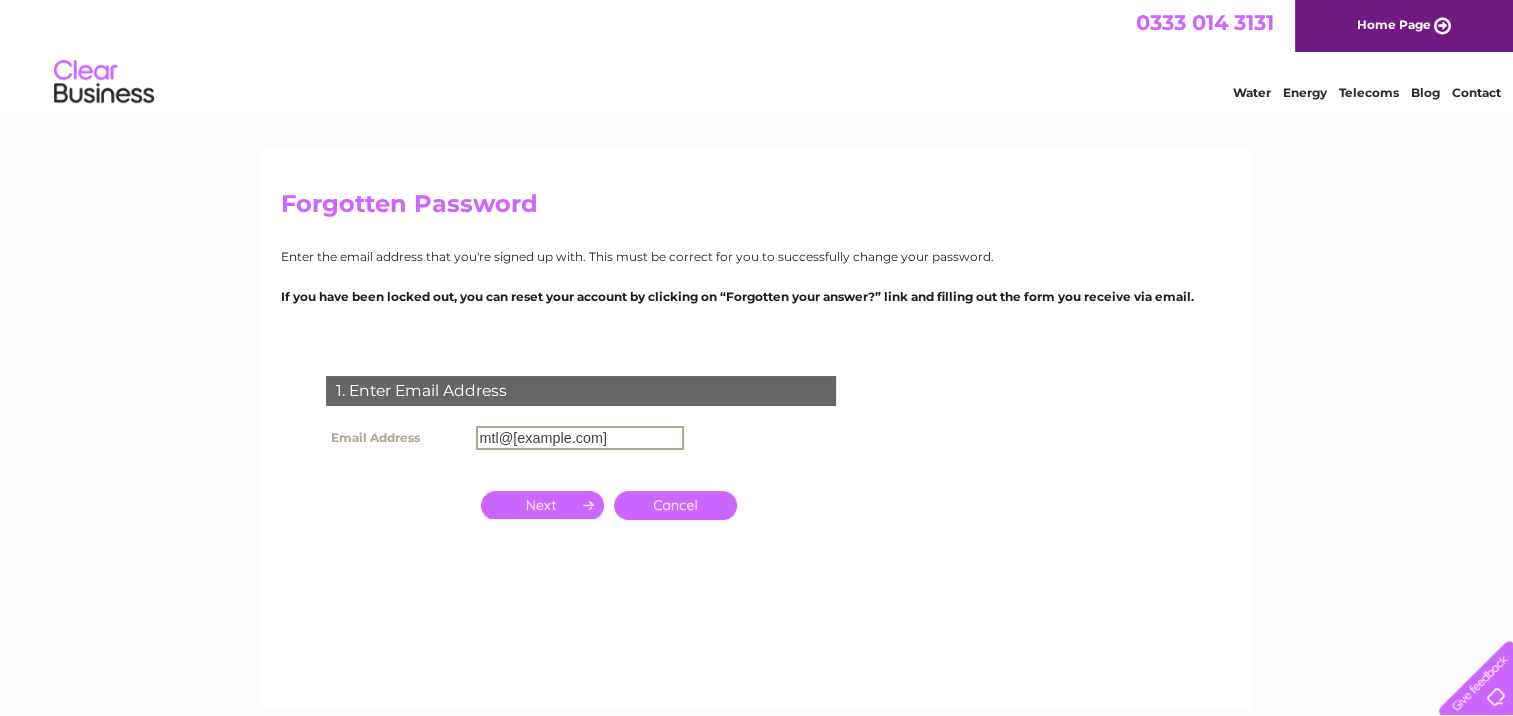 click at bounding box center (542, 505) 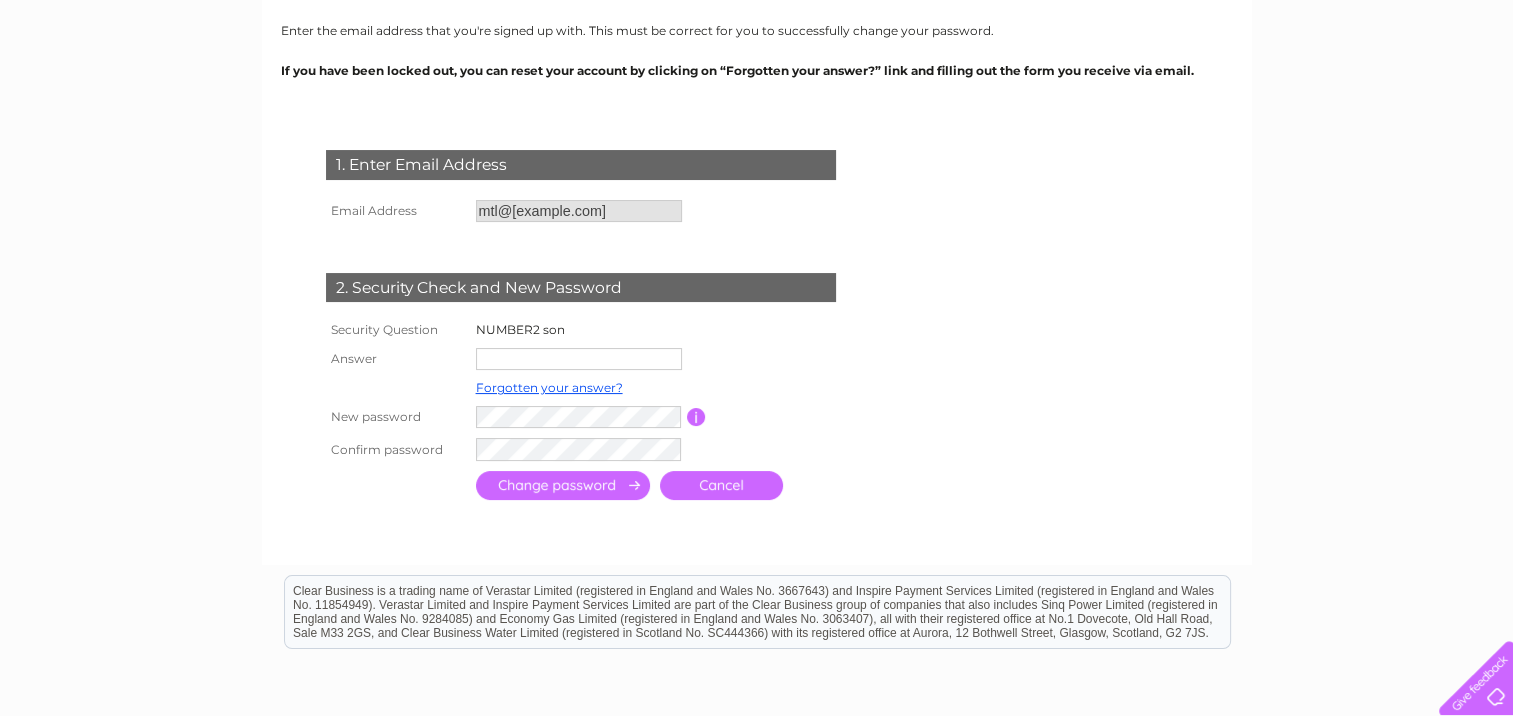 scroll, scrollTop: 307, scrollLeft: 0, axis: vertical 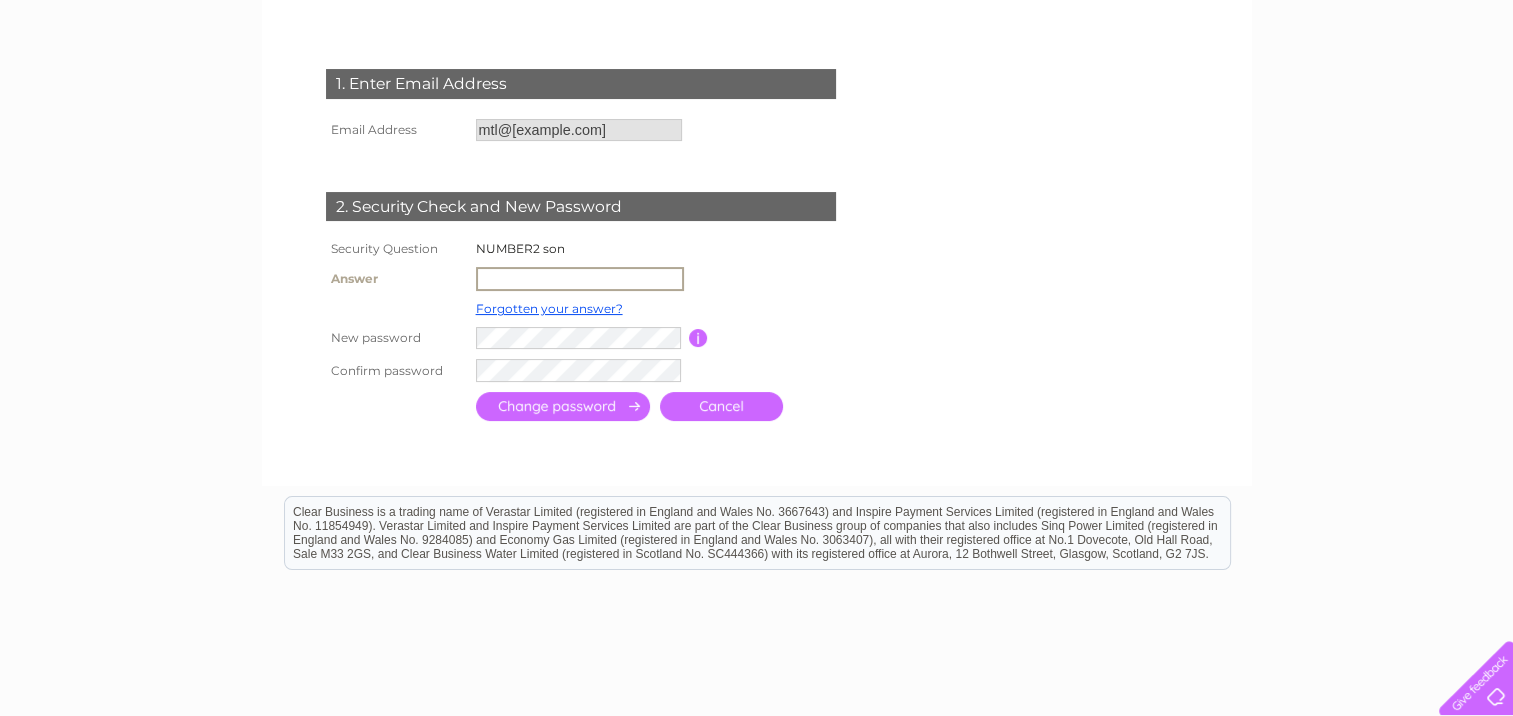 click at bounding box center [580, 279] 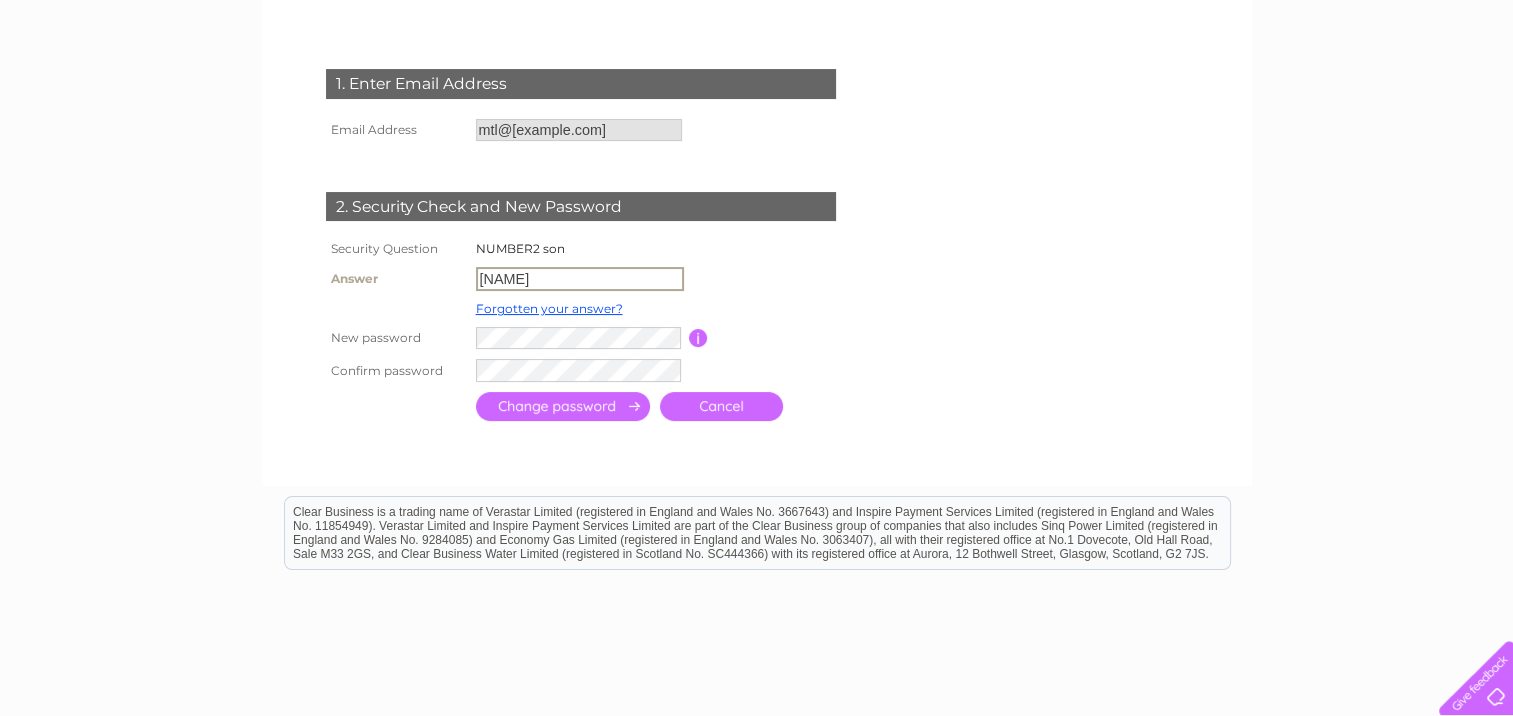type on "GEORGE" 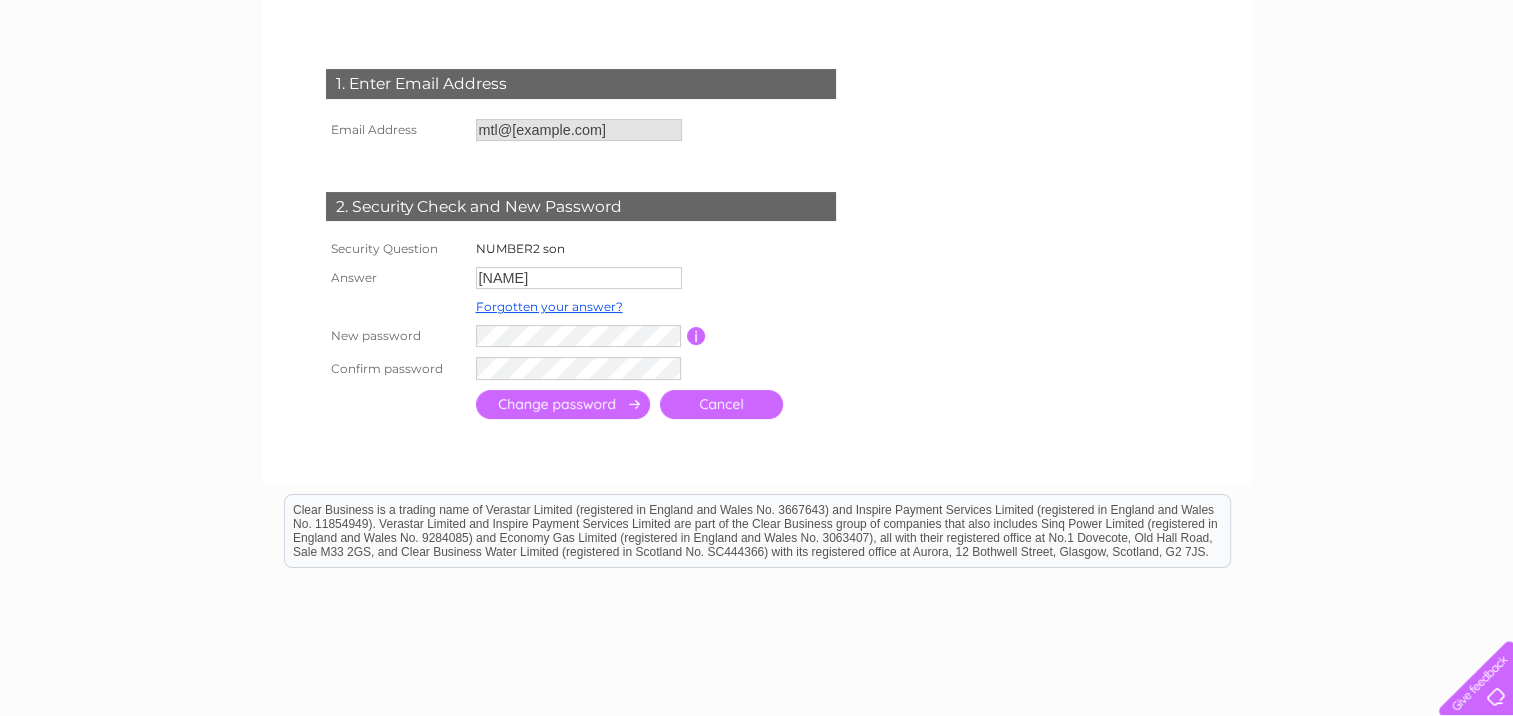 click at bounding box center (563, 404) 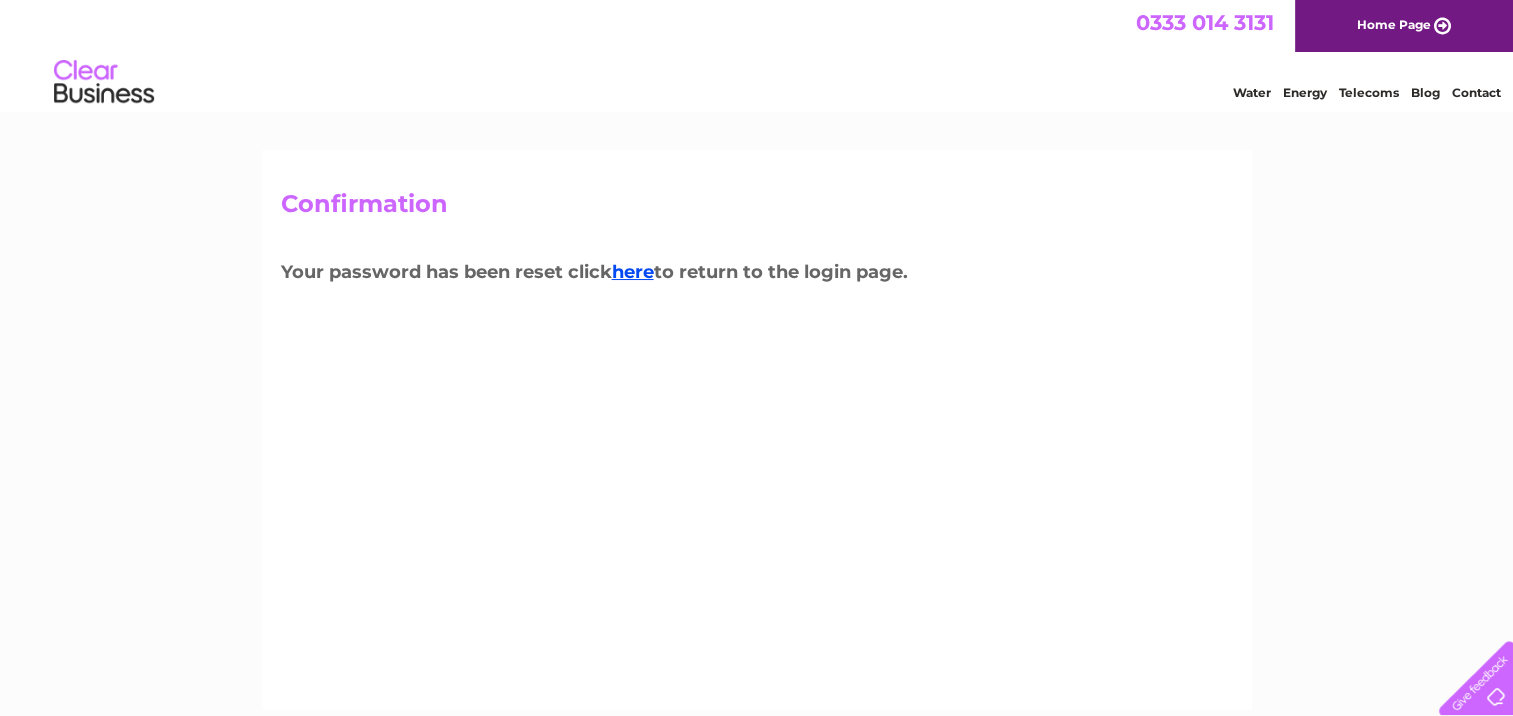 scroll, scrollTop: 0, scrollLeft: 0, axis: both 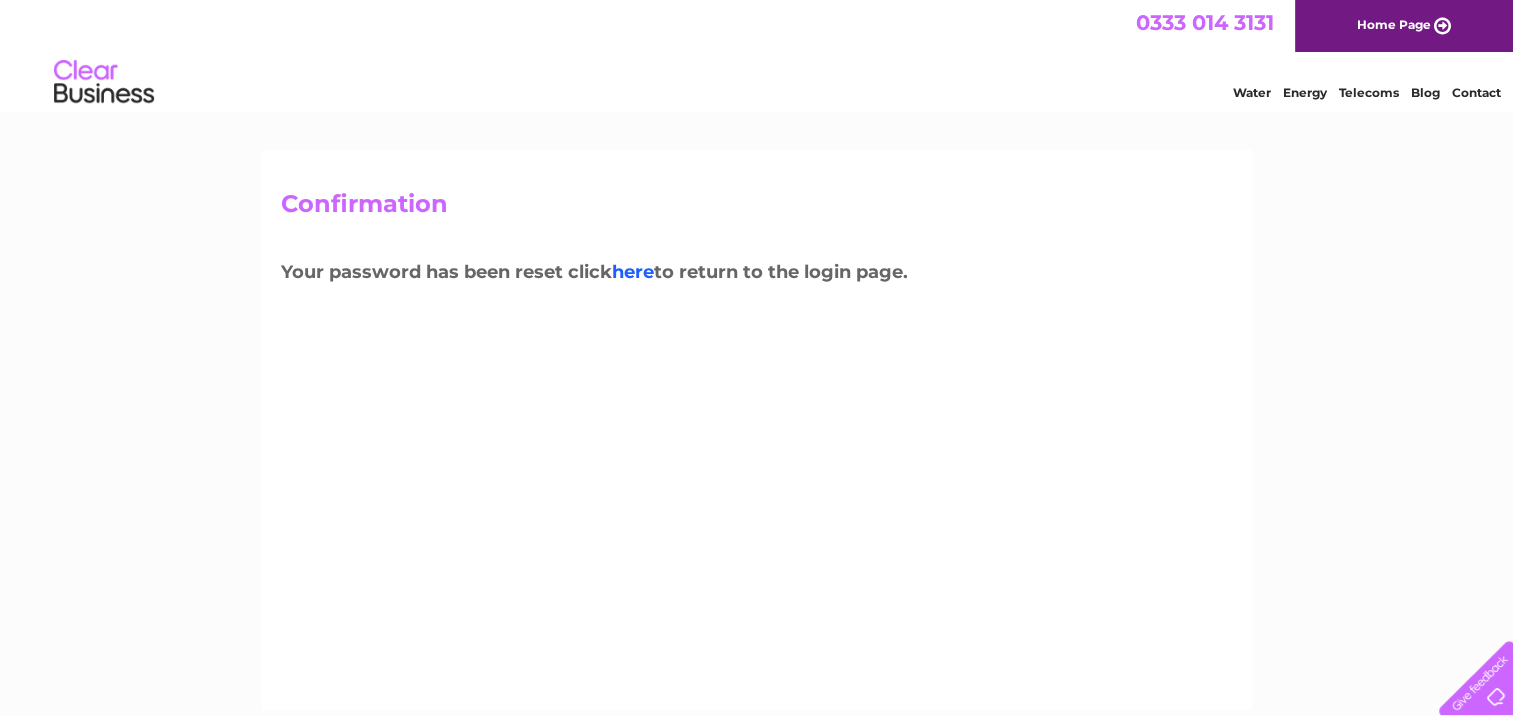 click on "here" at bounding box center [633, 272] 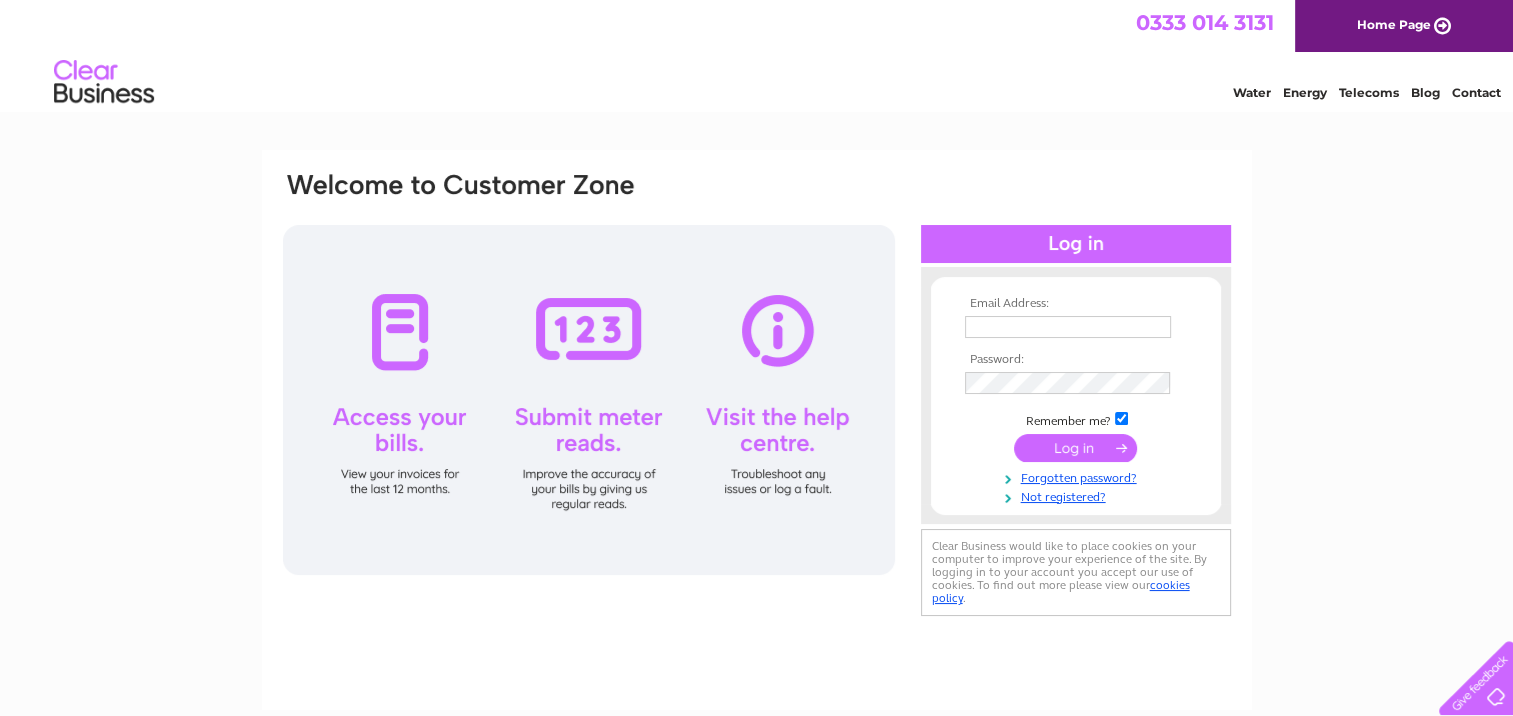 scroll, scrollTop: 0, scrollLeft: 0, axis: both 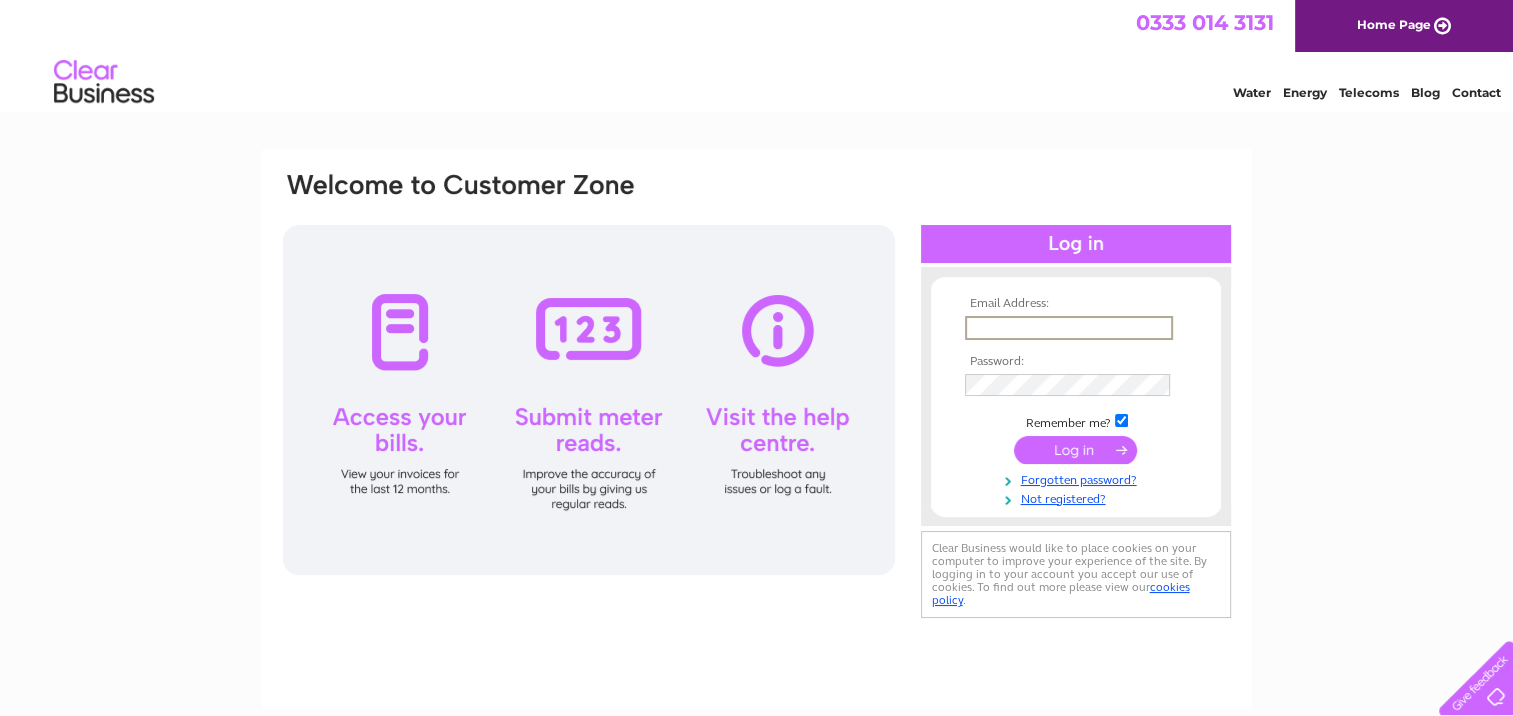 type on "[EMAIL]" 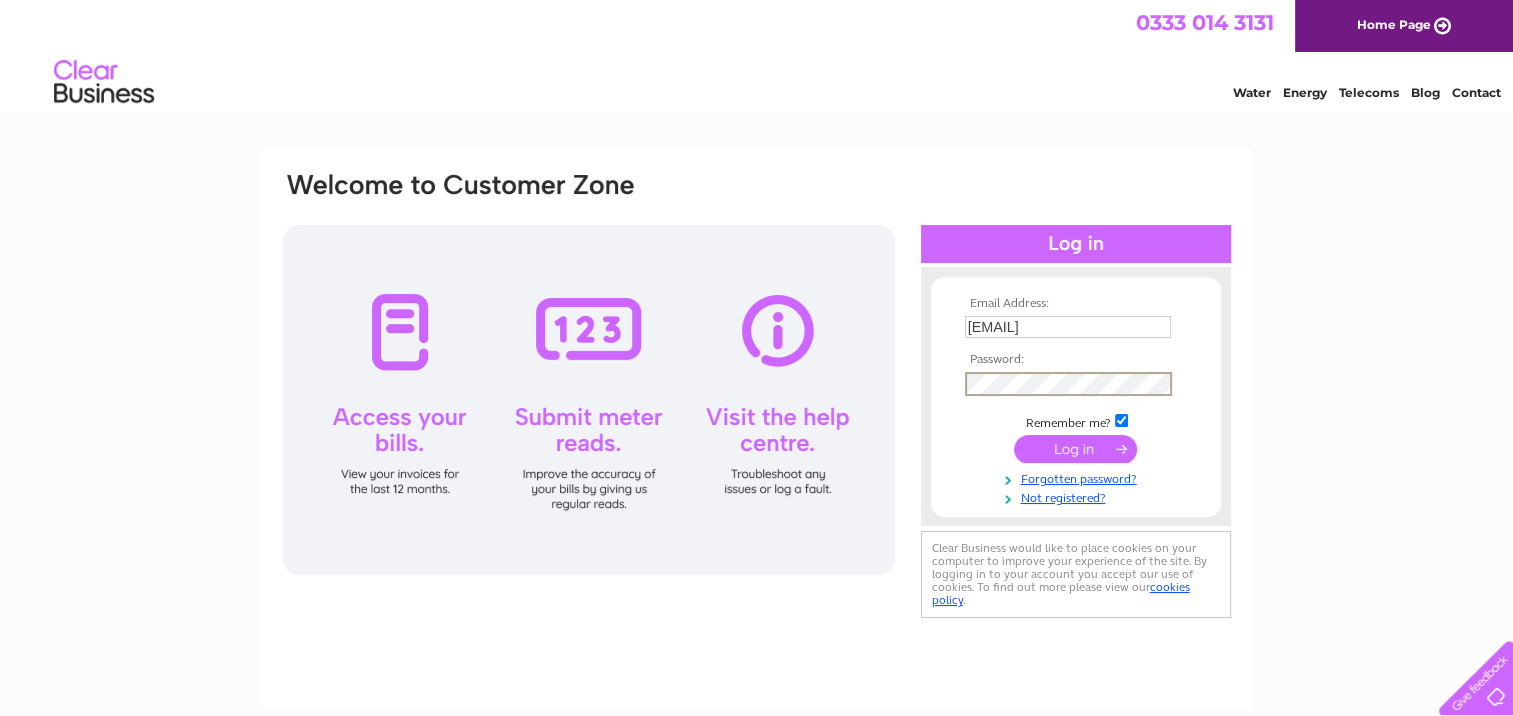 click at bounding box center (1075, 449) 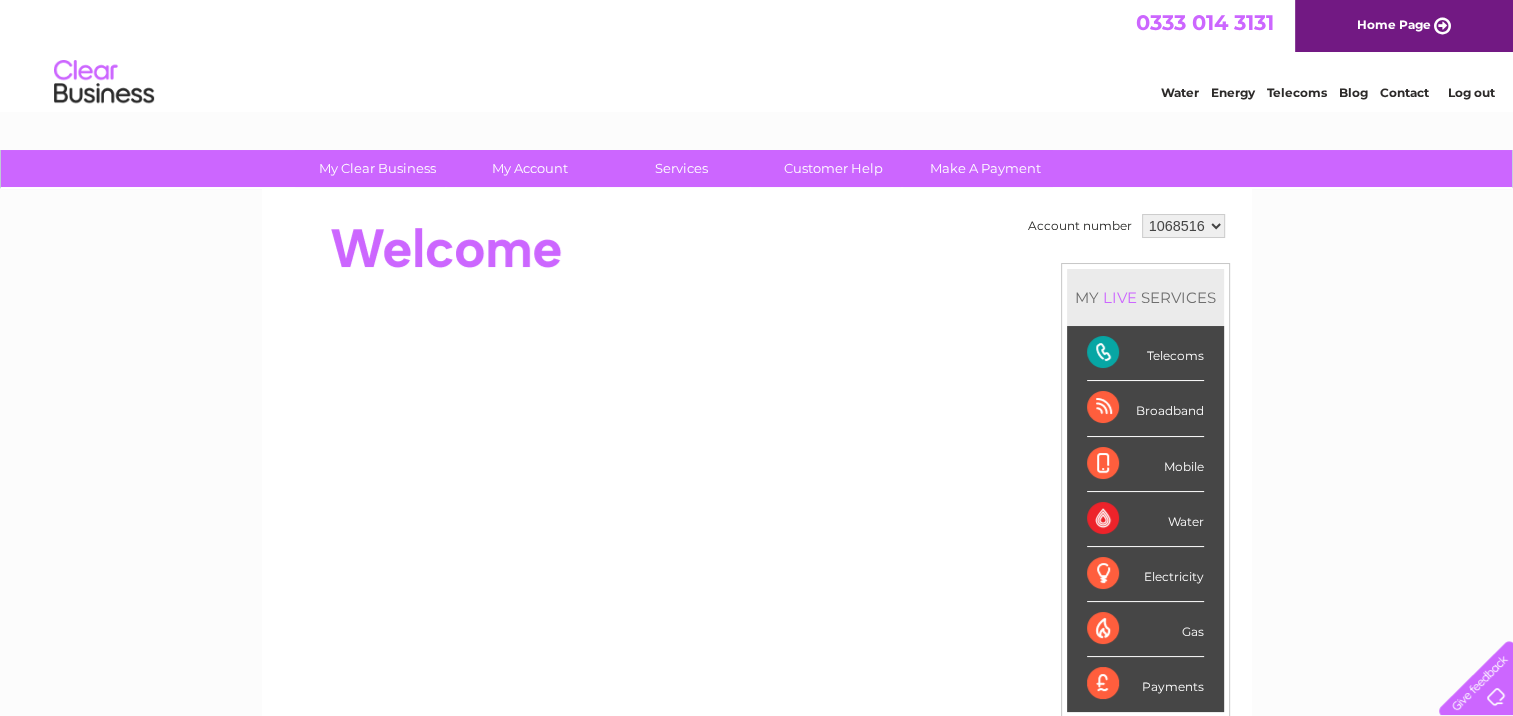 scroll, scrollTop: 0, scrollLeft: 0, axis: both 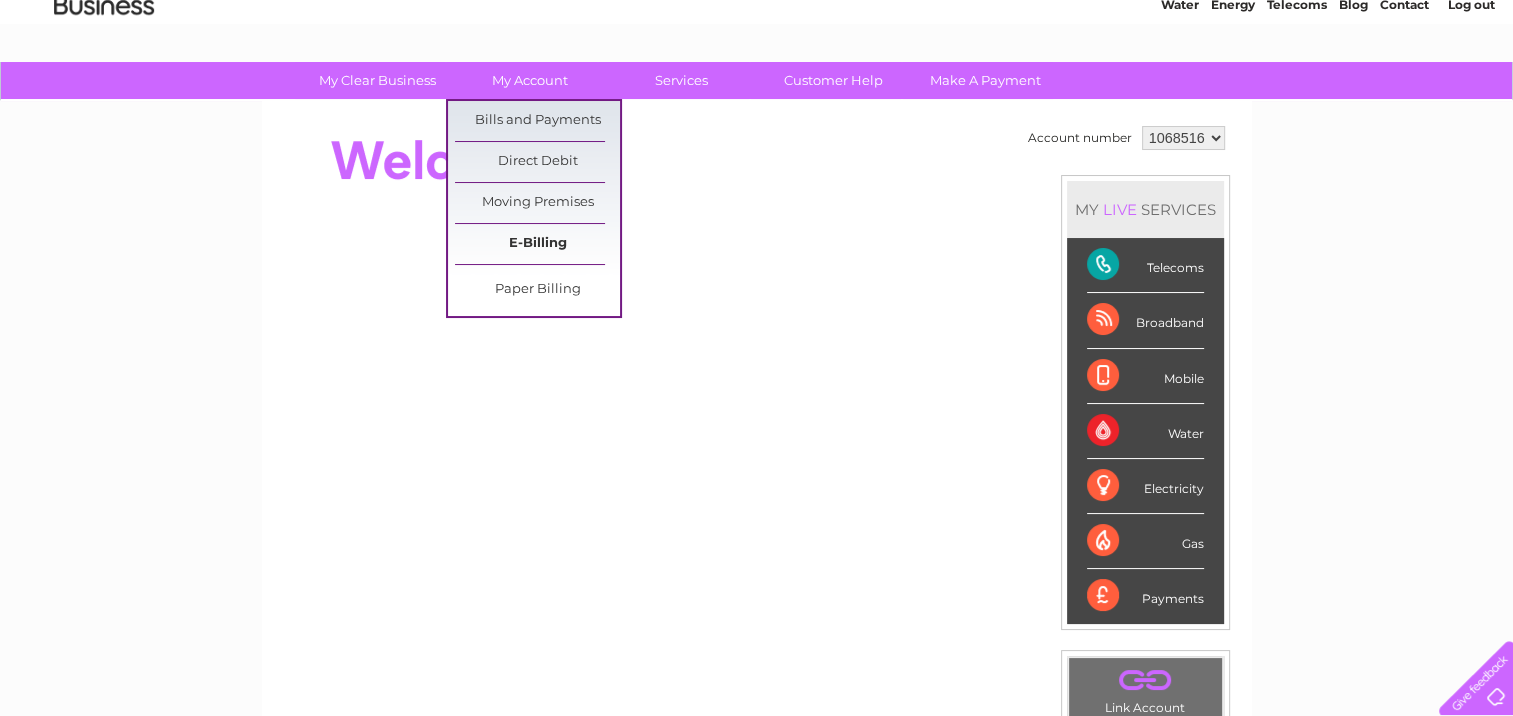 click on "E-Billing" at bounding box center [537, 244] 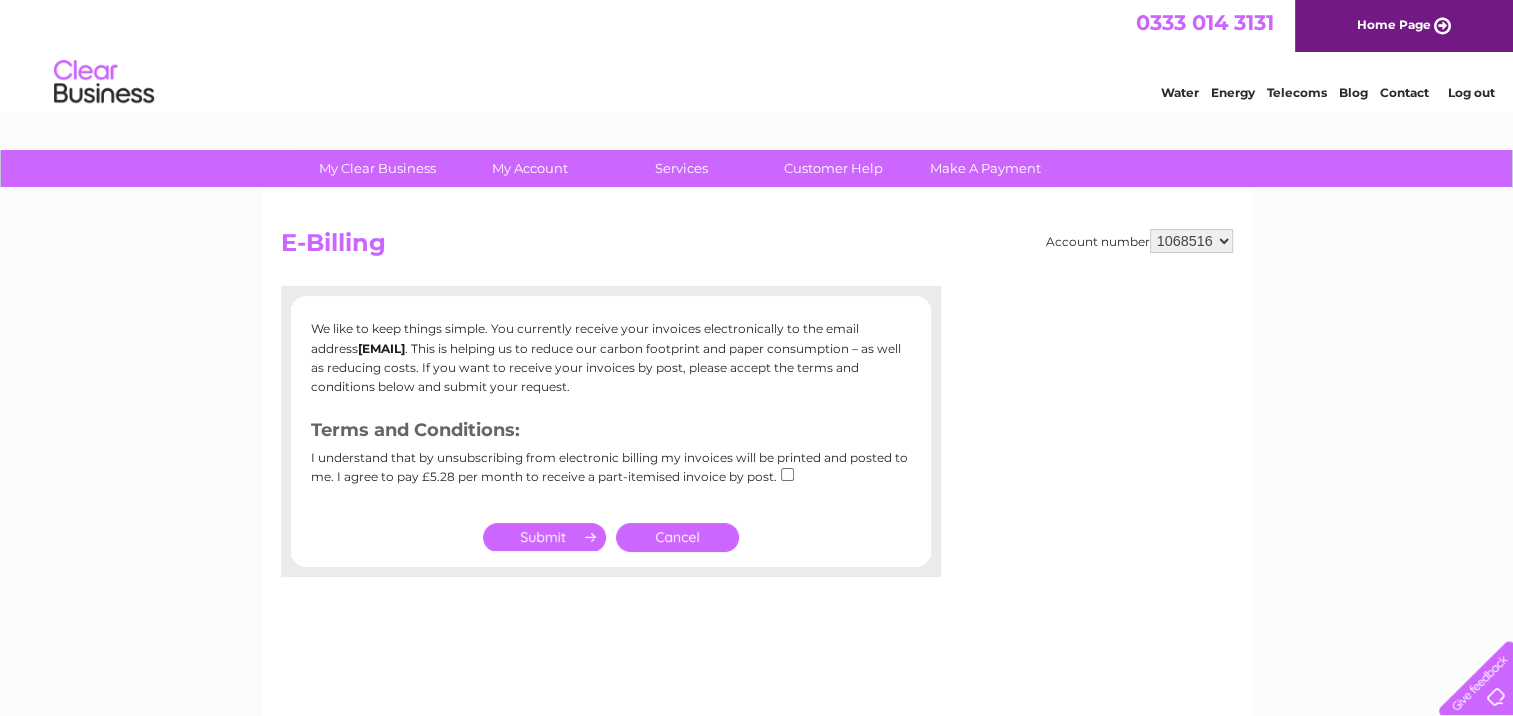 scroll, scrollTop: 0, scrollLeft: 0, axis: both 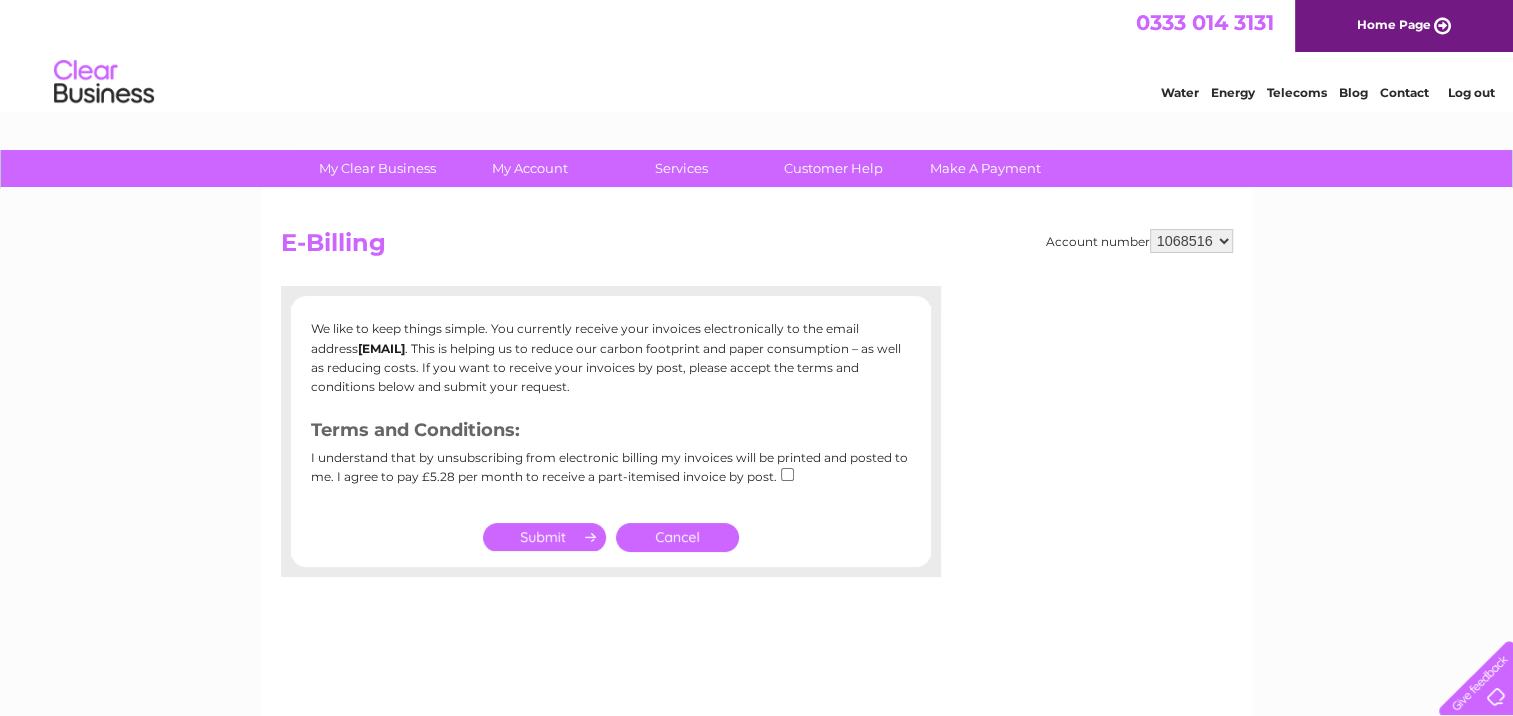 click at bounding box center [544, 537] 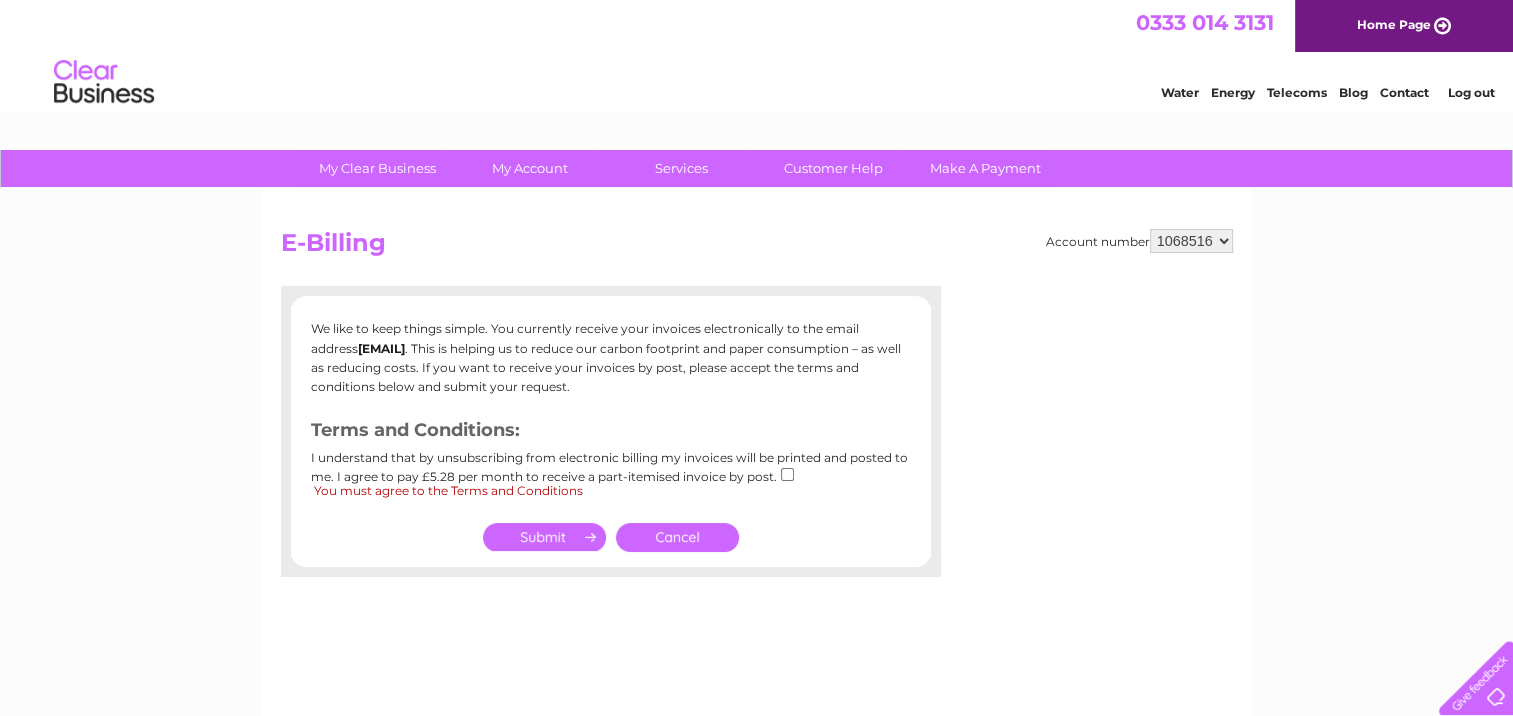 click on "Cancel" at bounding box center (677, 537) 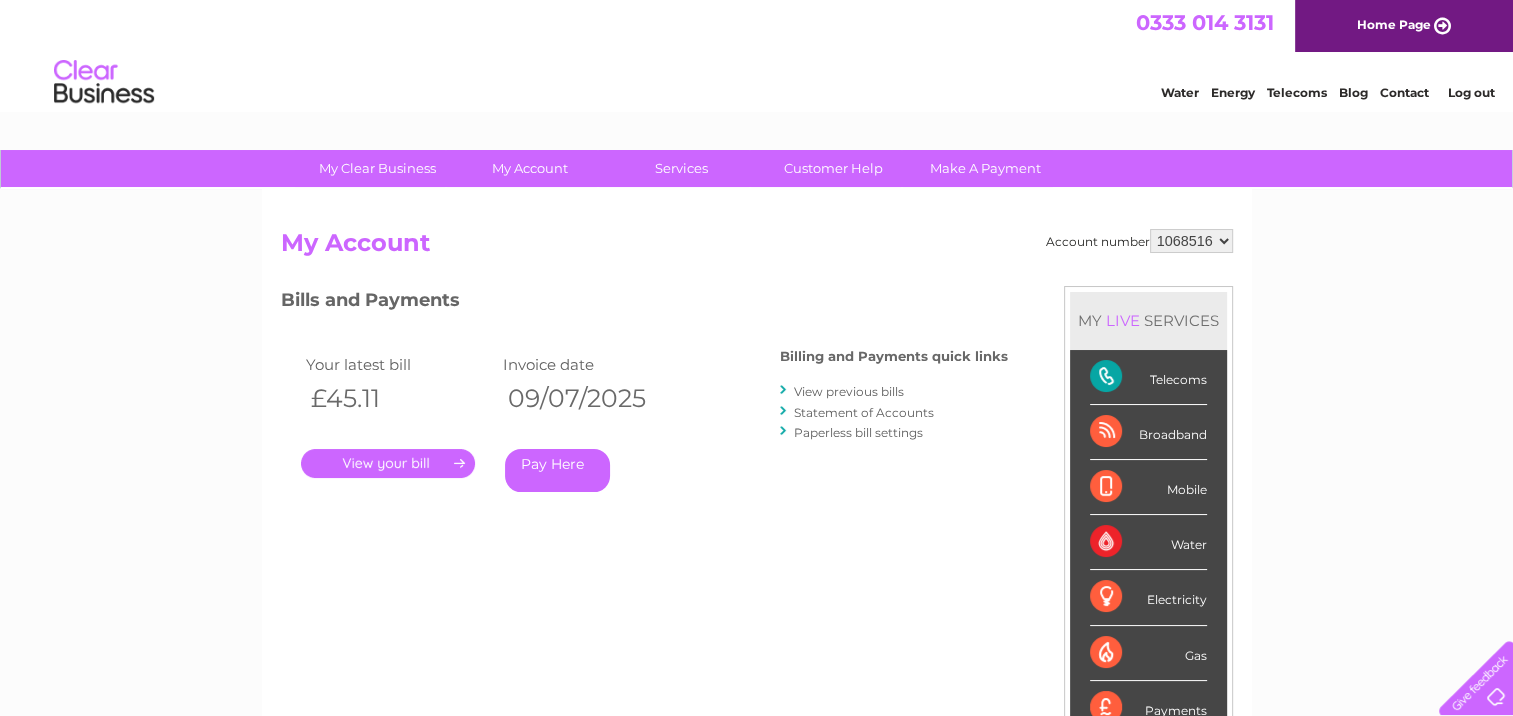 scroll, scrollTop: 0, scrollLeft: 0, axis: both 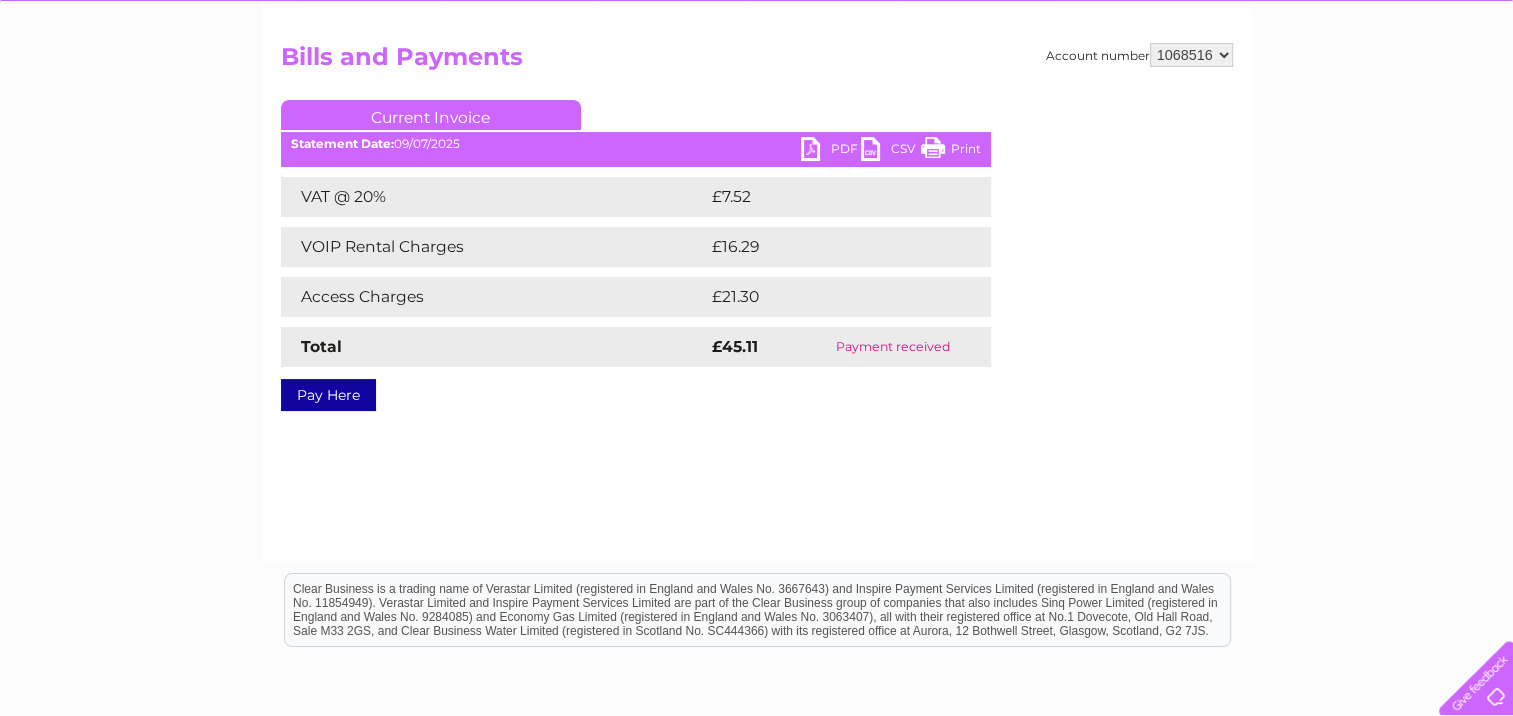 click on "PDF" at bounding box center (831, 151) 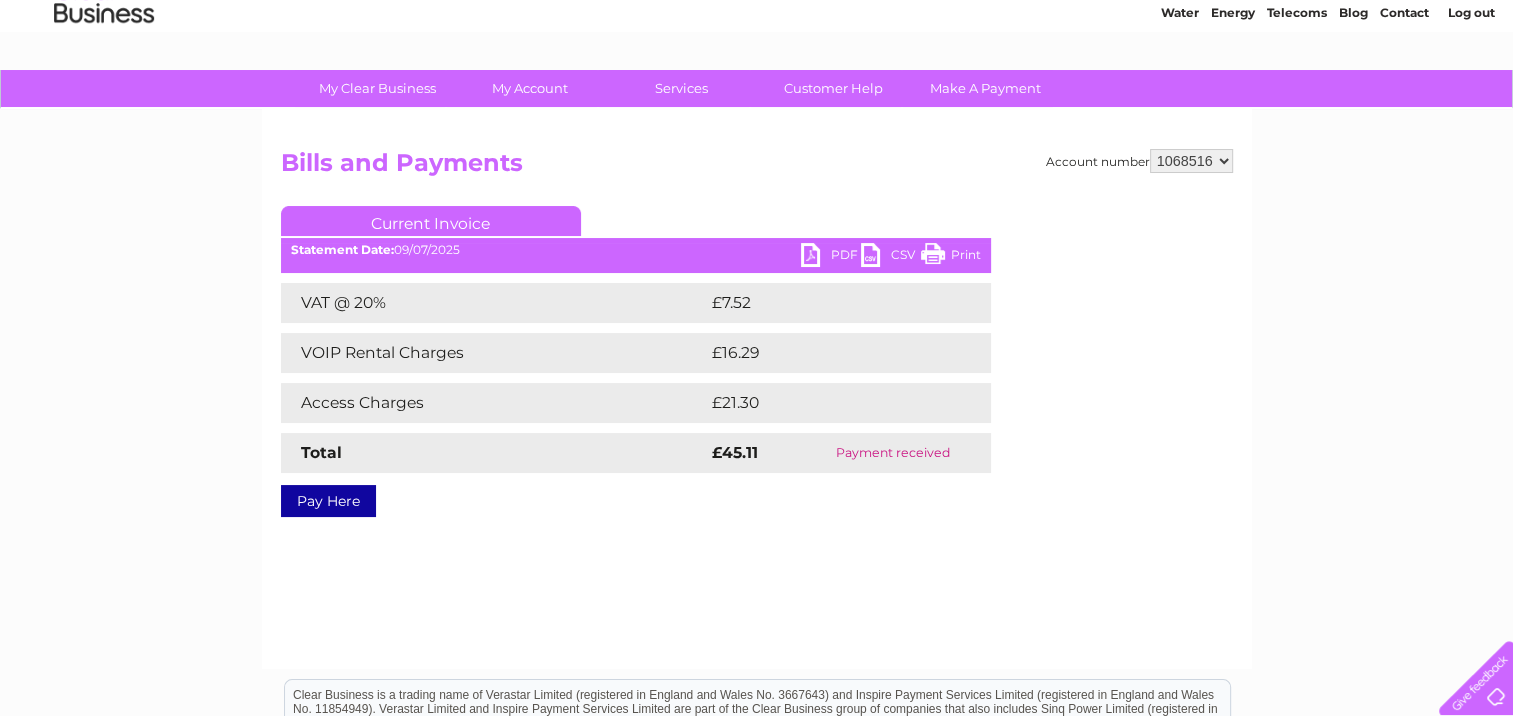 scroll, scrollTop: 0, scrollLeft: 0, axis: both 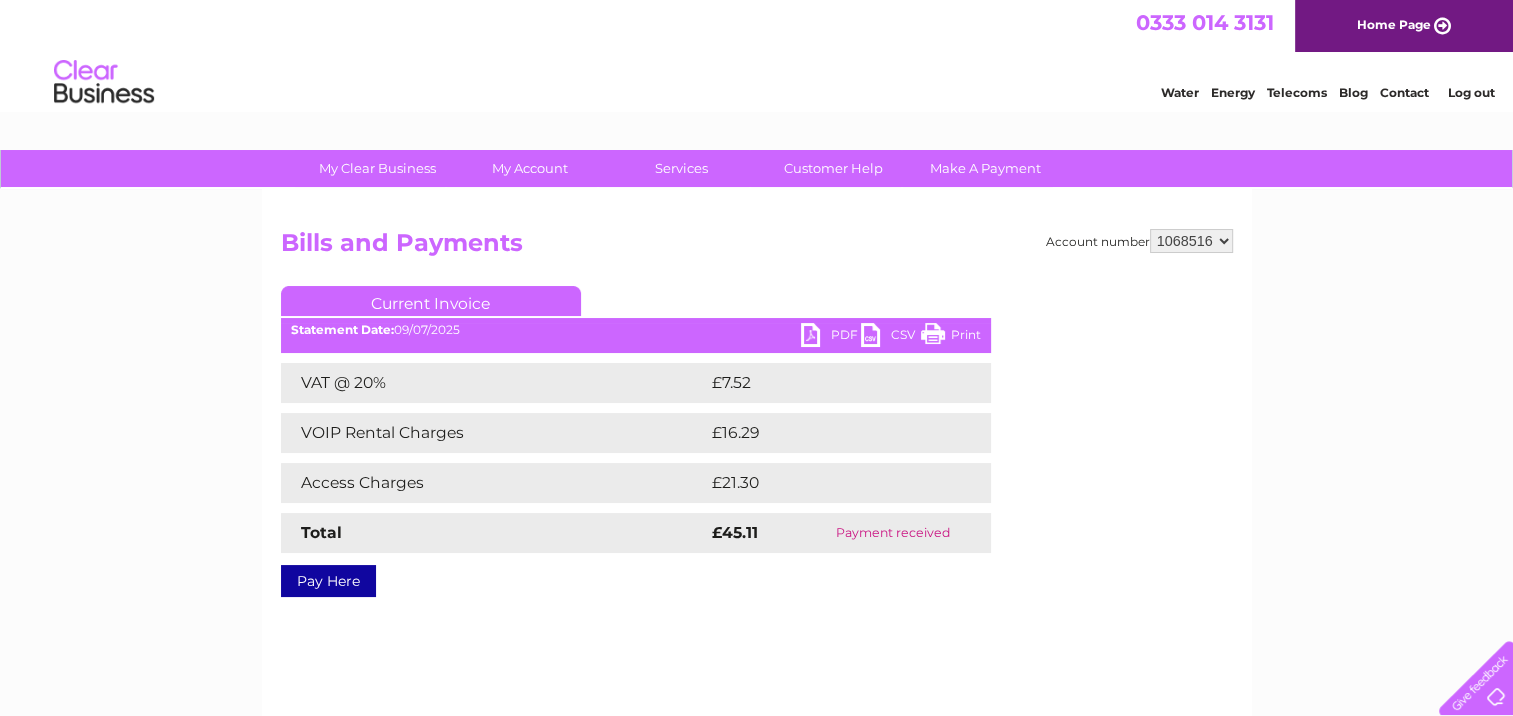 drag, startPoint x: 1518, startPoint y: 11, endPoint x: 1466, endPoint y: 92, distance: 96.25487 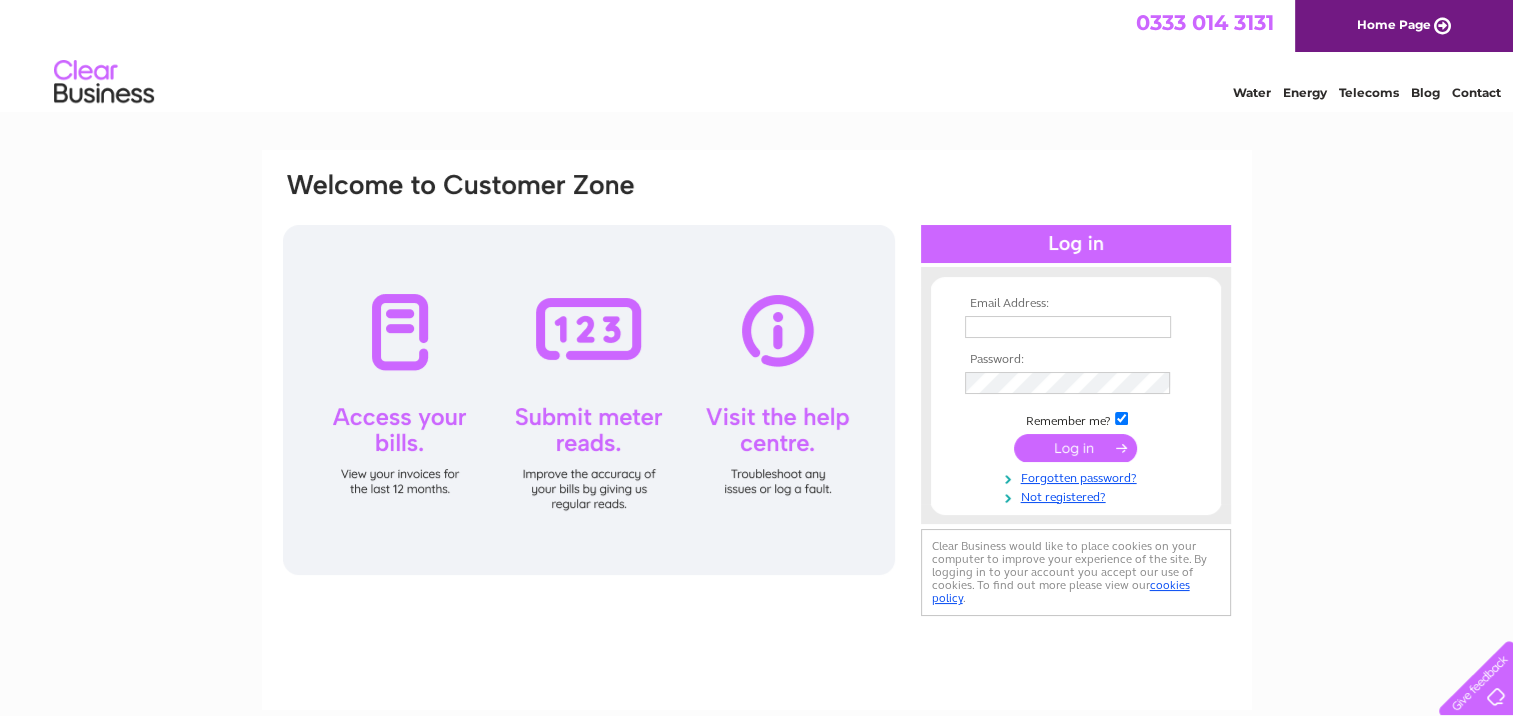 scroll, scrollTop: 0, scrollLeft: 0, axis: both 